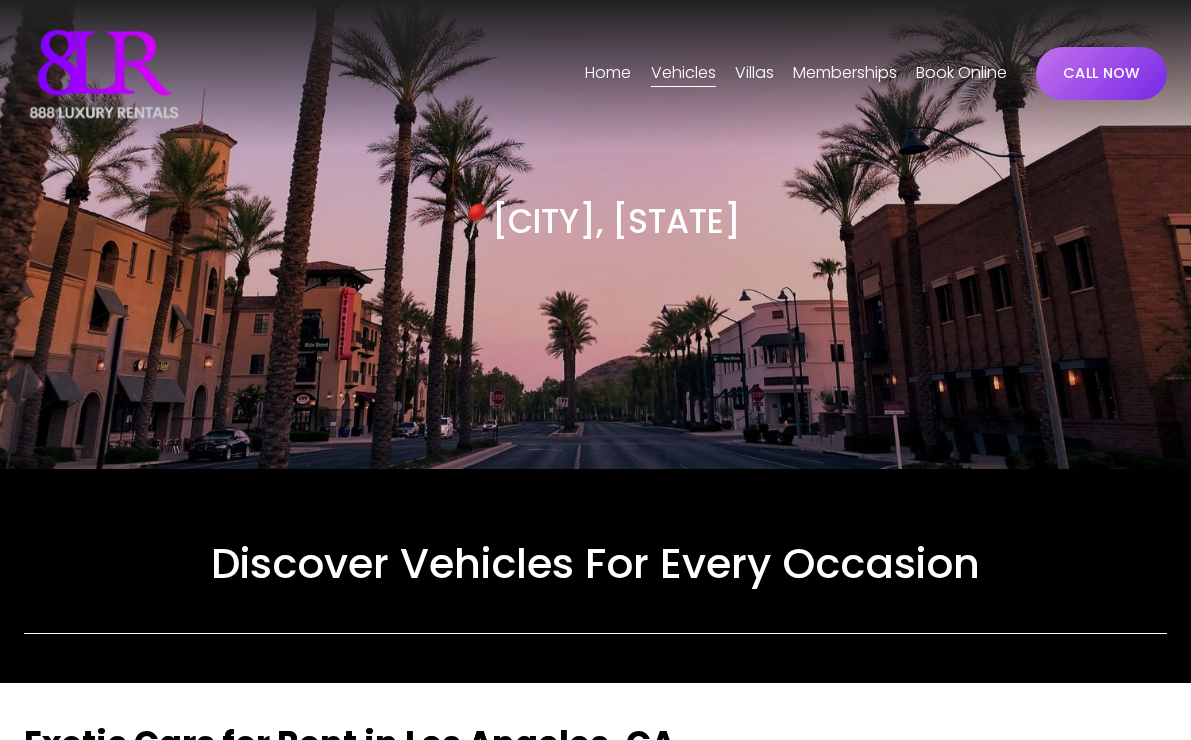 scroll, scrollTop: 832, scrollLeft: 0, axis: vertical 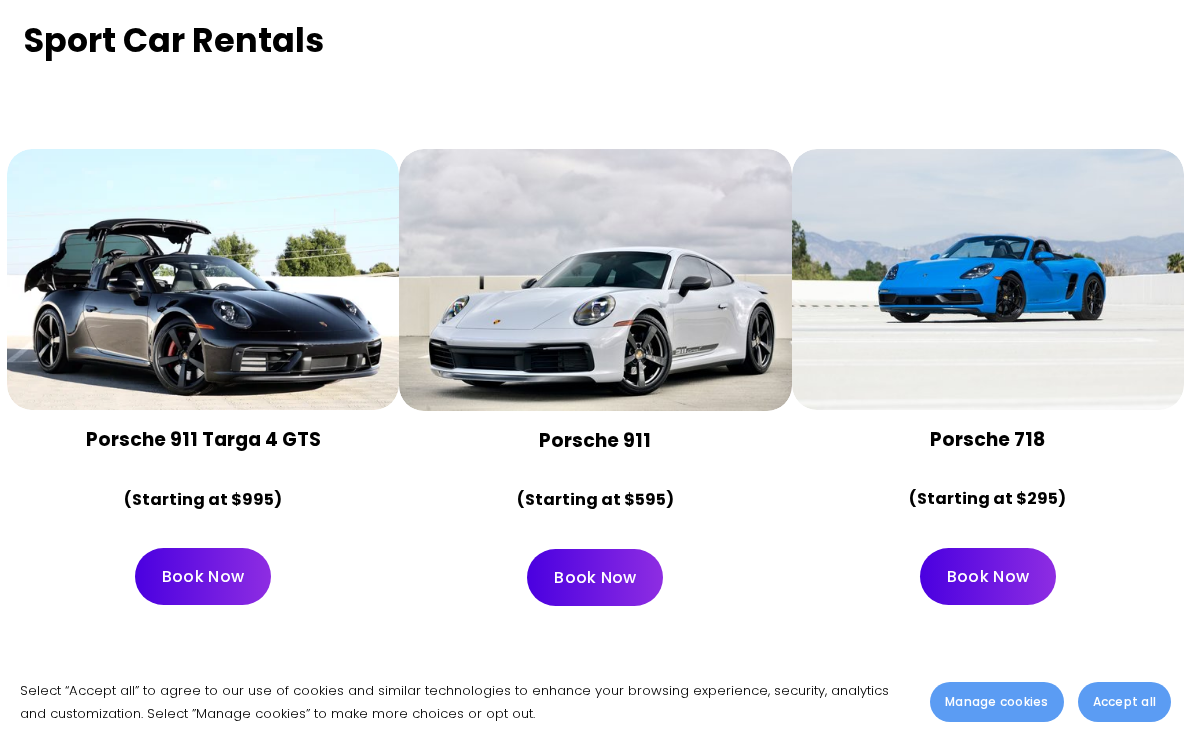 click at bounding box center (988, 115) 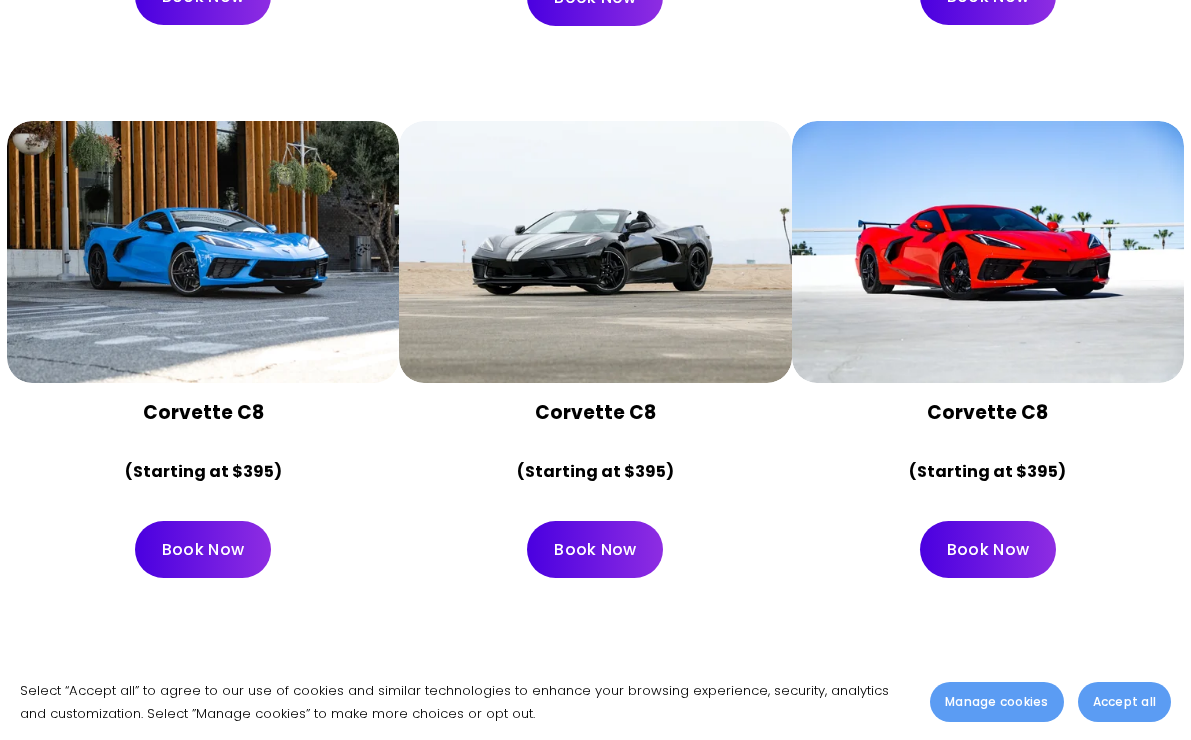 scroll, scrollTop: 6563, scrollLeft: 0, axis: vertical 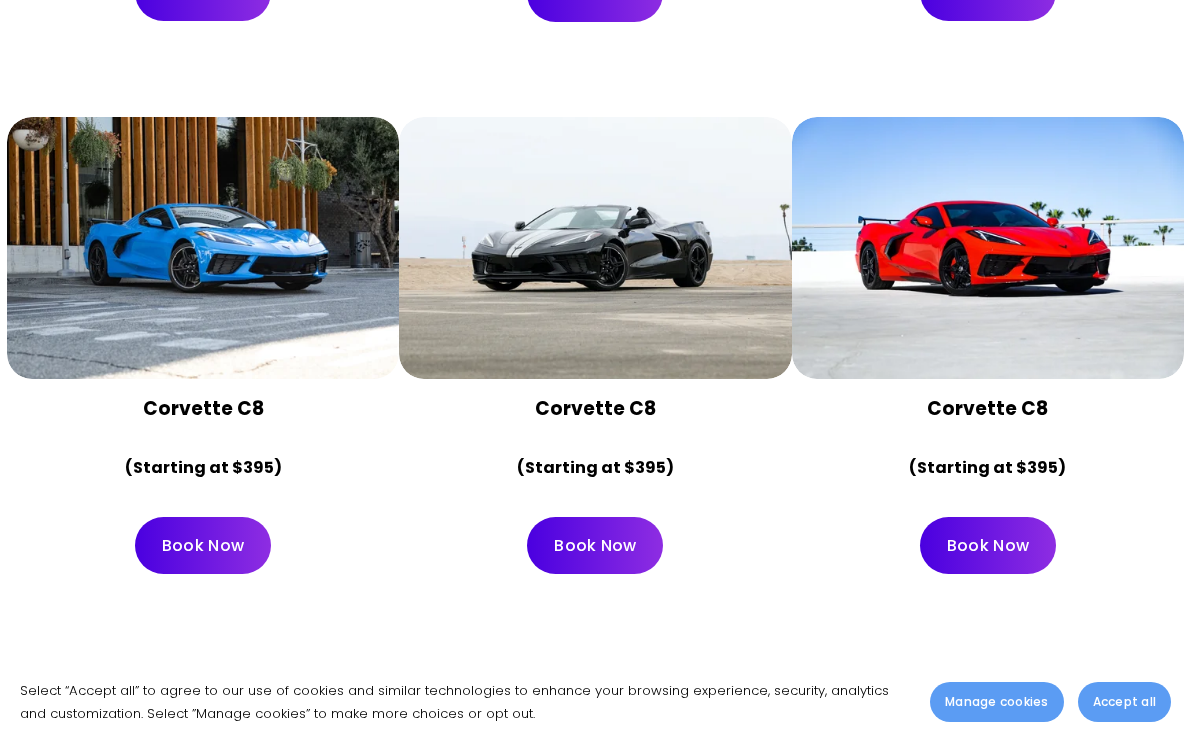 click on "Accept all" at bounding box center (1124, 702) 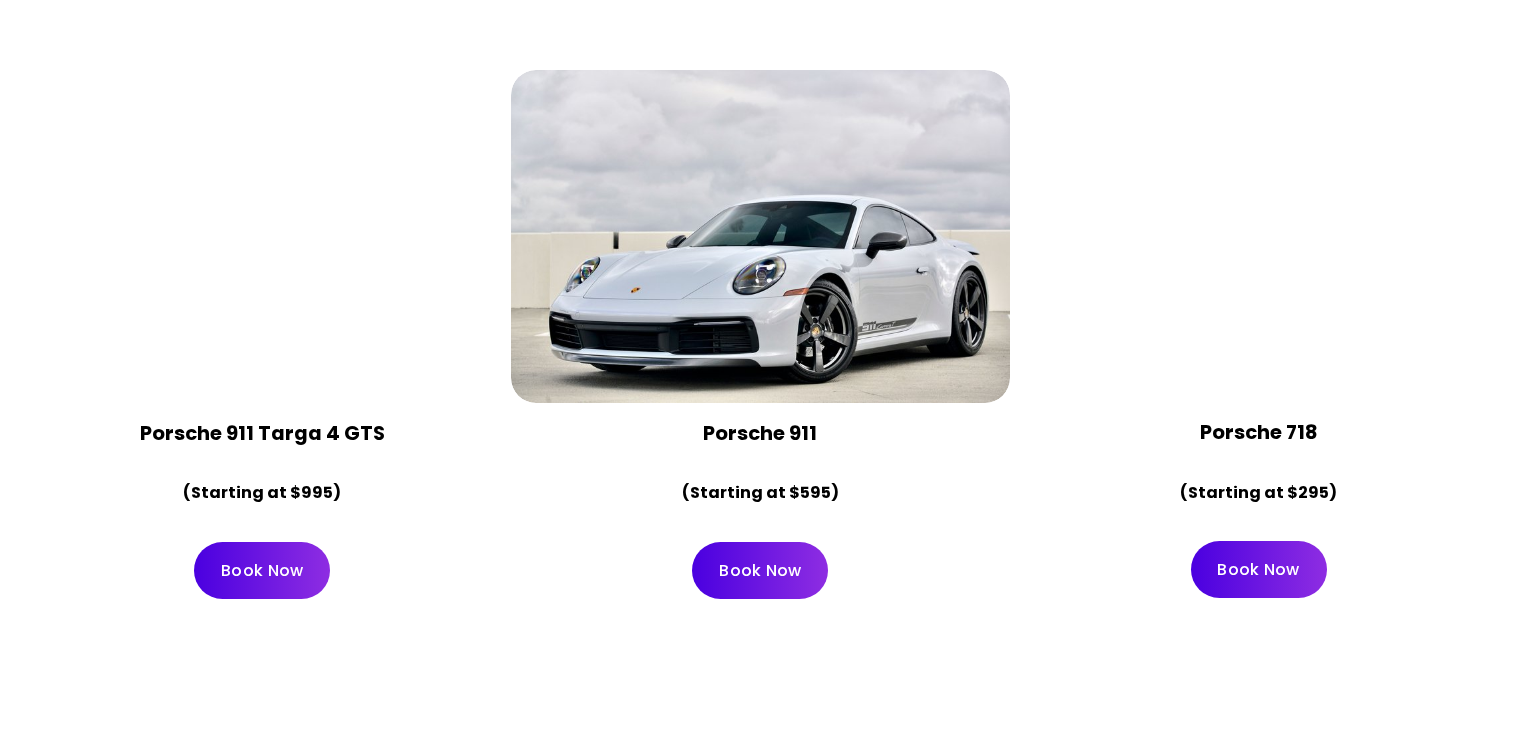 scroll, scrollTop: 6988, scrollLeft: 0, axis: vertical 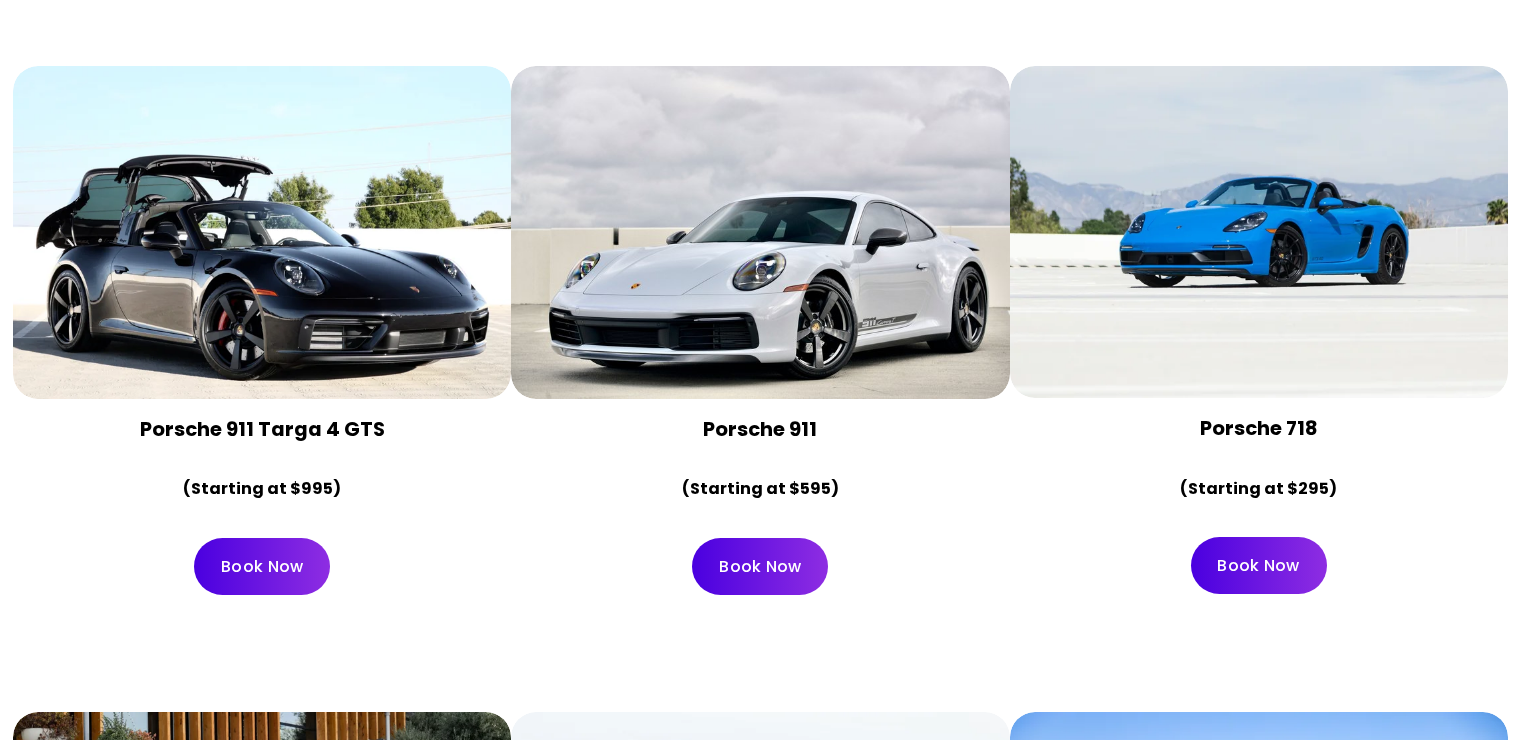 click on "Book Now" at bounding box center (1259, 565) 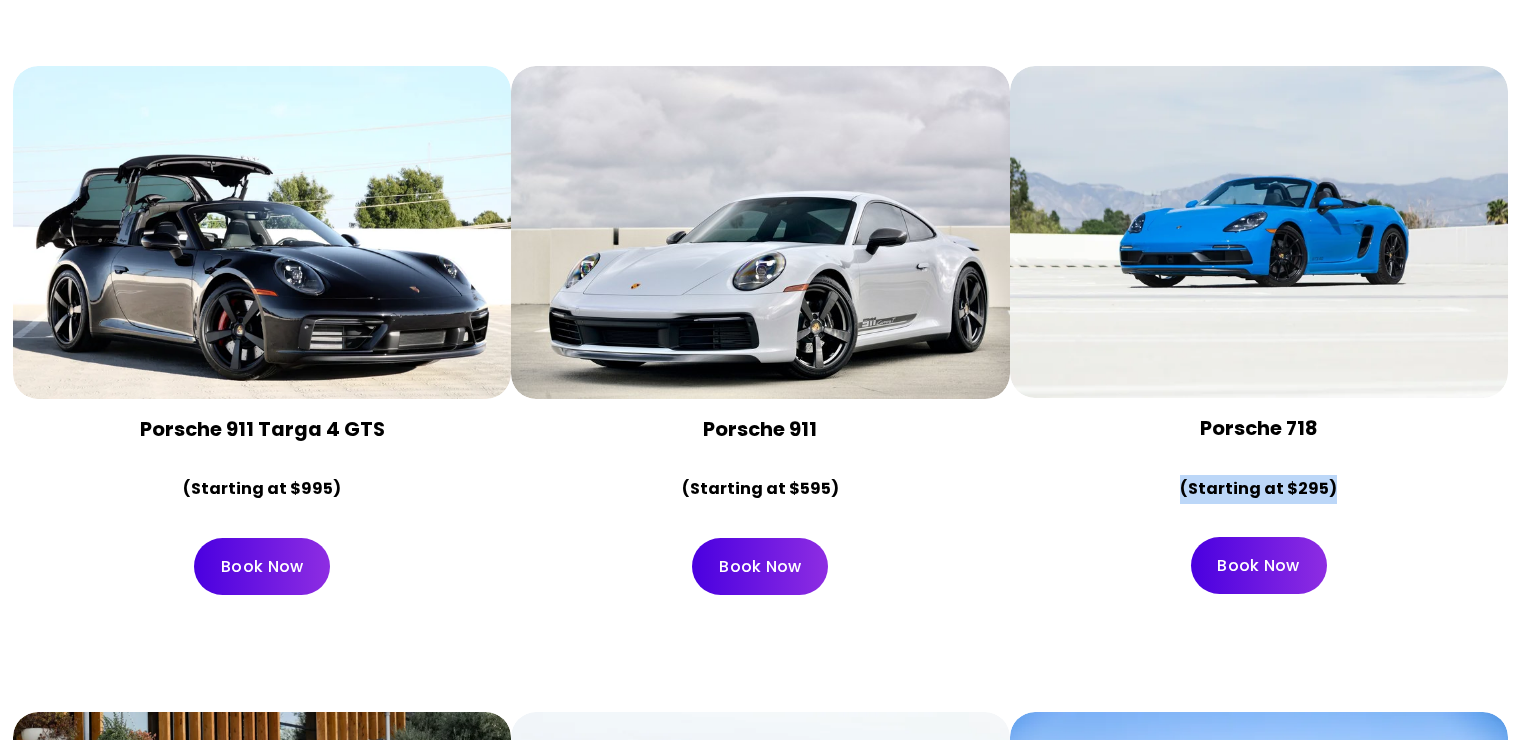 drag, startPoint x: 1344, startPoint y: 490, endPoint x: 1251, endPoint y: 450, distance: 101.23734 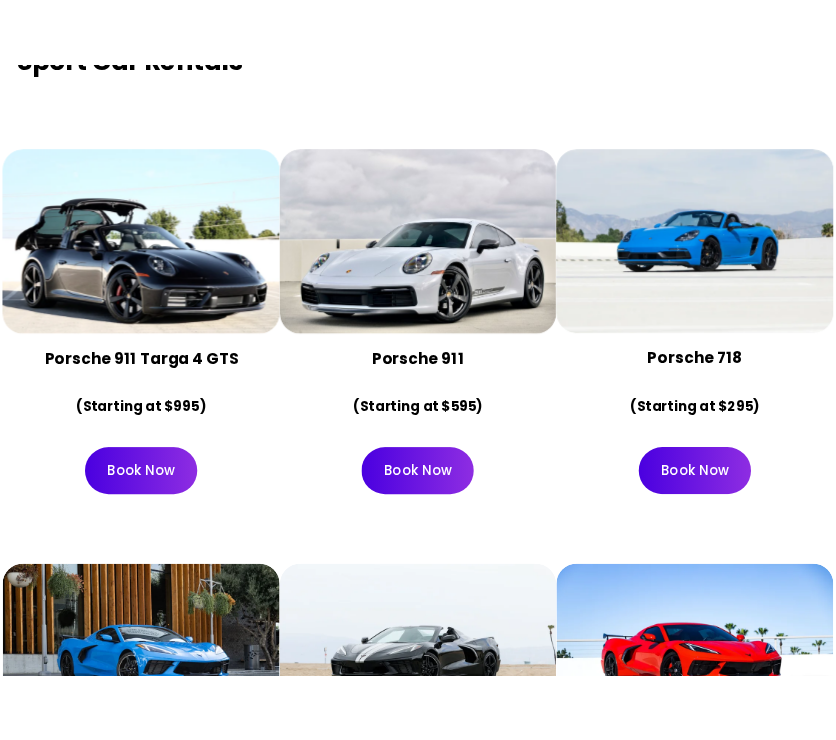 scroll, scrollTop: 5103, scrollLeft: 0, axis: vertical 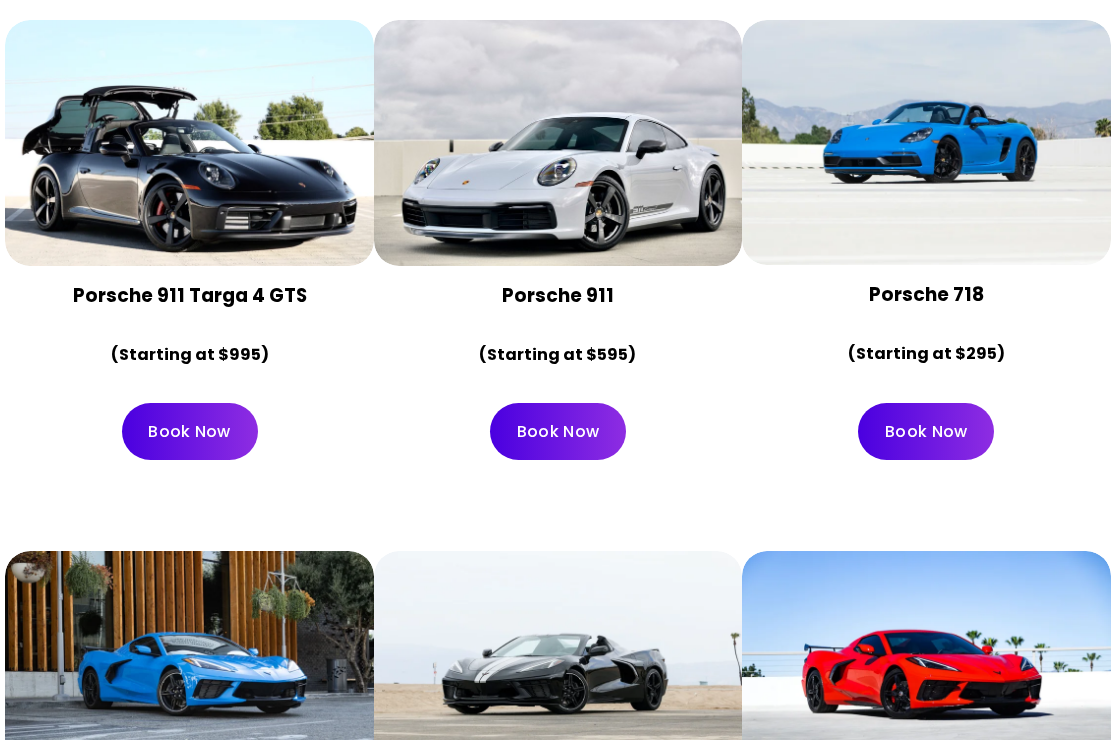 click on "Book Now" at bounding box center [926, 431] 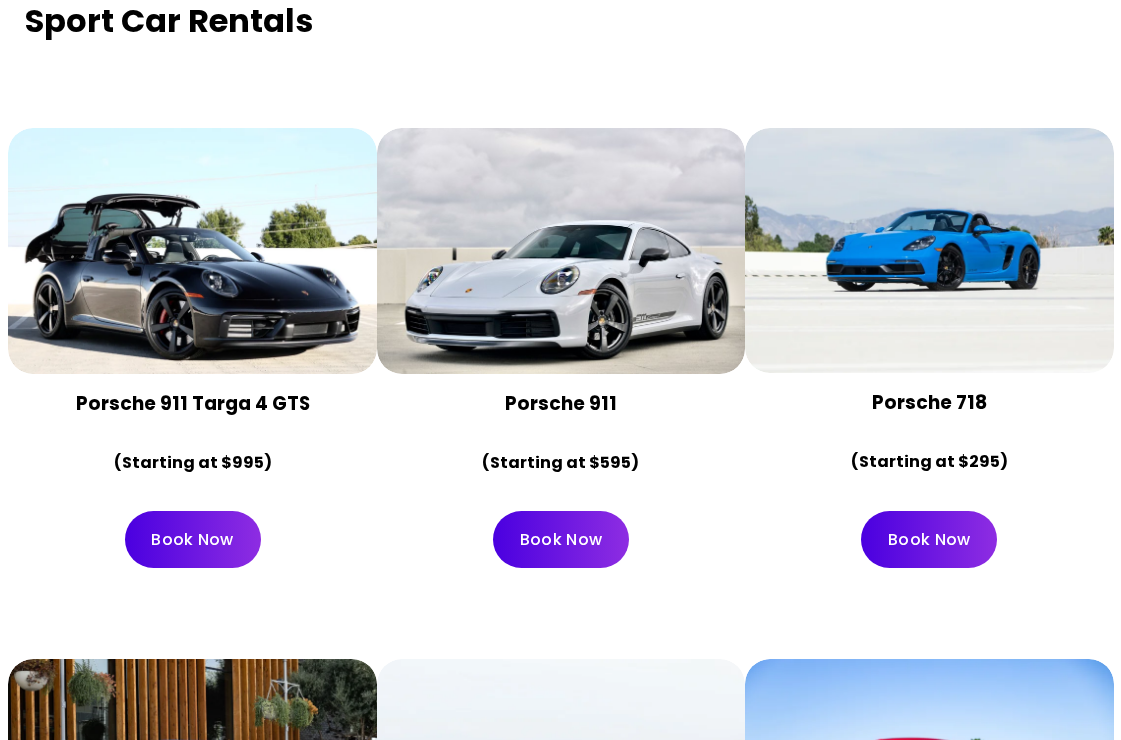 scroll, scrollTop: 5803, scrollLeft: 0, axis: vertical 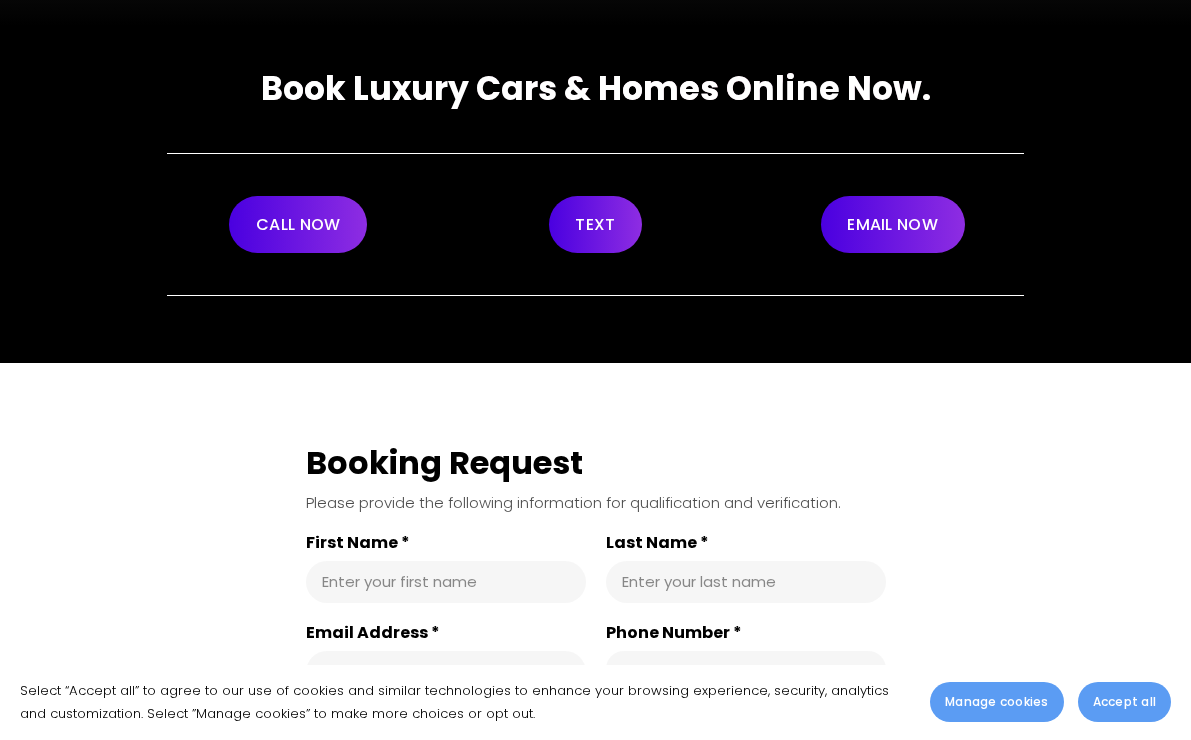 click on "Accept all" at bounding box center [1124, 702] 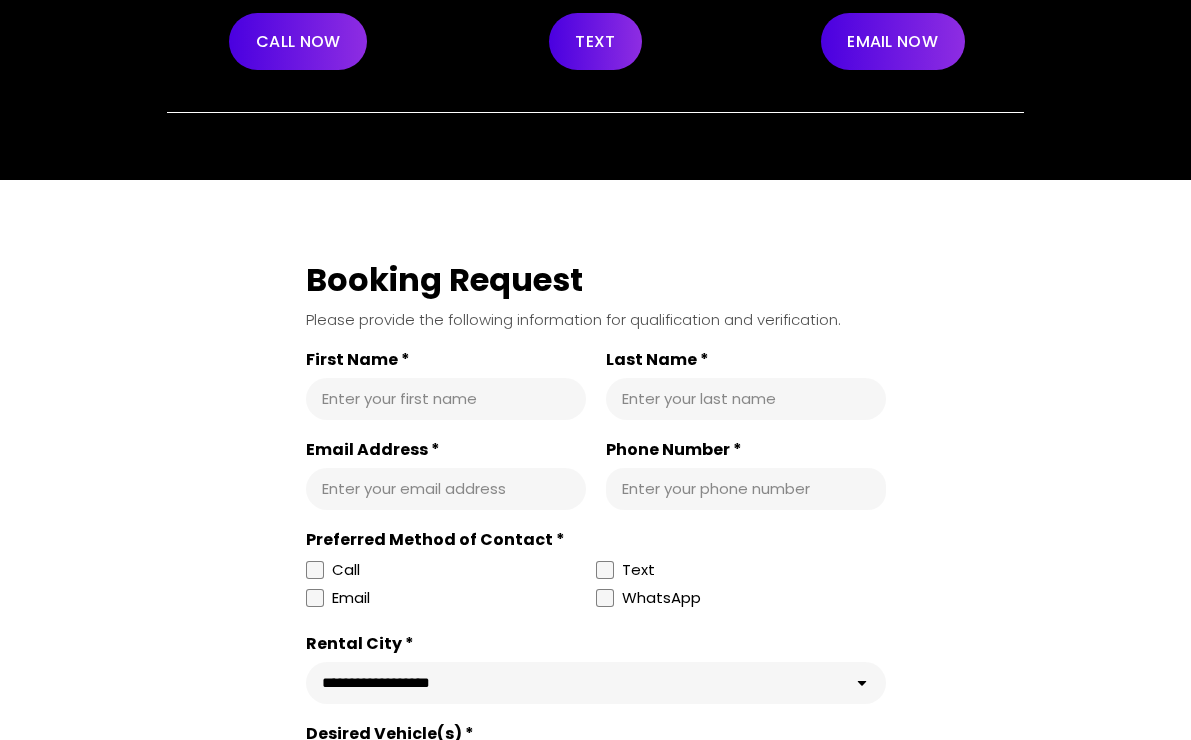 scroll, scrollTop: 254, scrollLeft: 0, axis: vertical 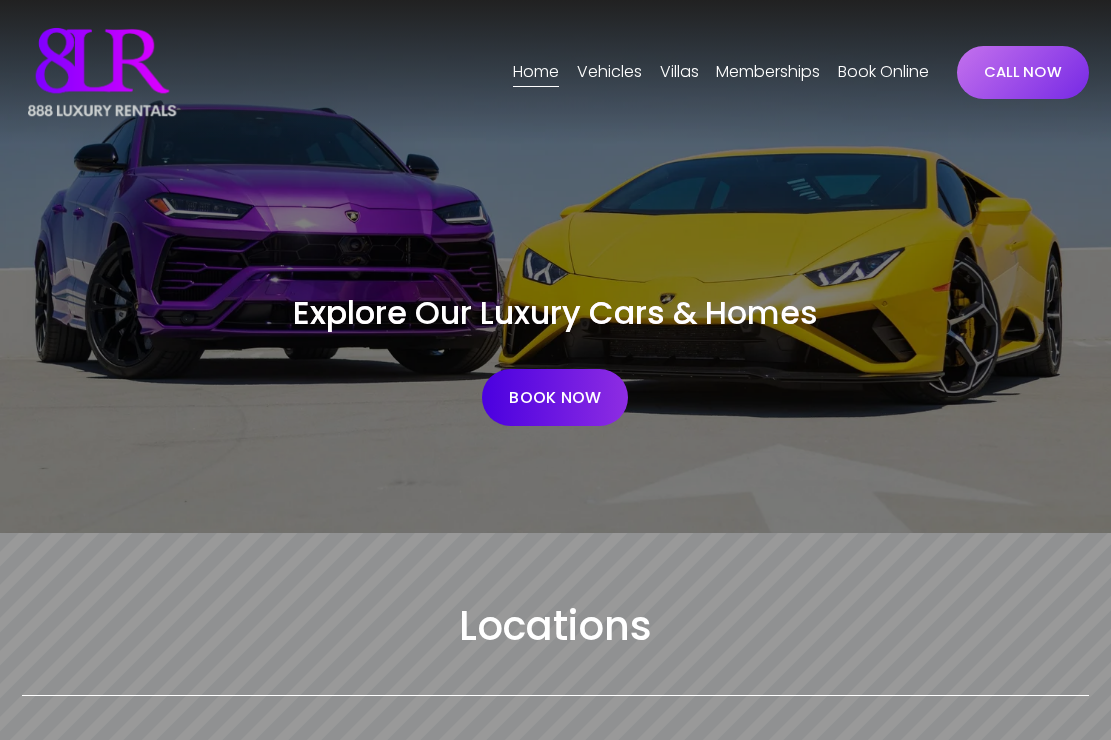 click on "BOOK NOW" at bounding box center [555, 397] 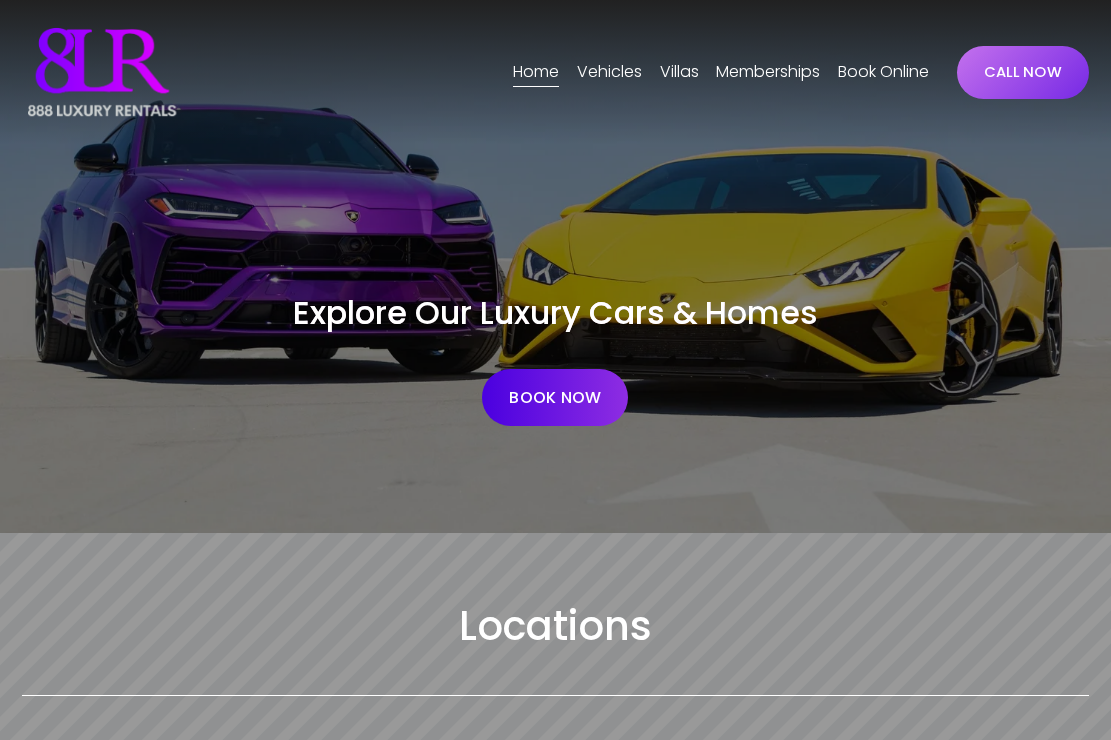click on "Vehicles" at bounding box center (609, 72) 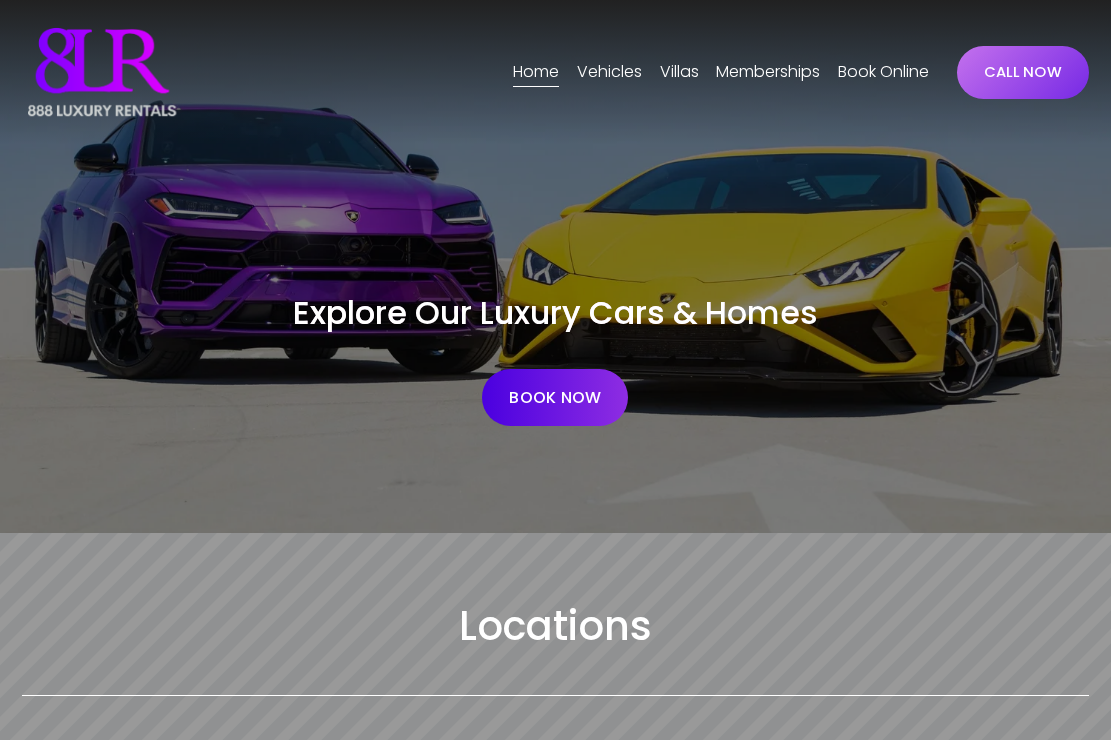 click on "Vehicles" at bounding box center (609, 72) 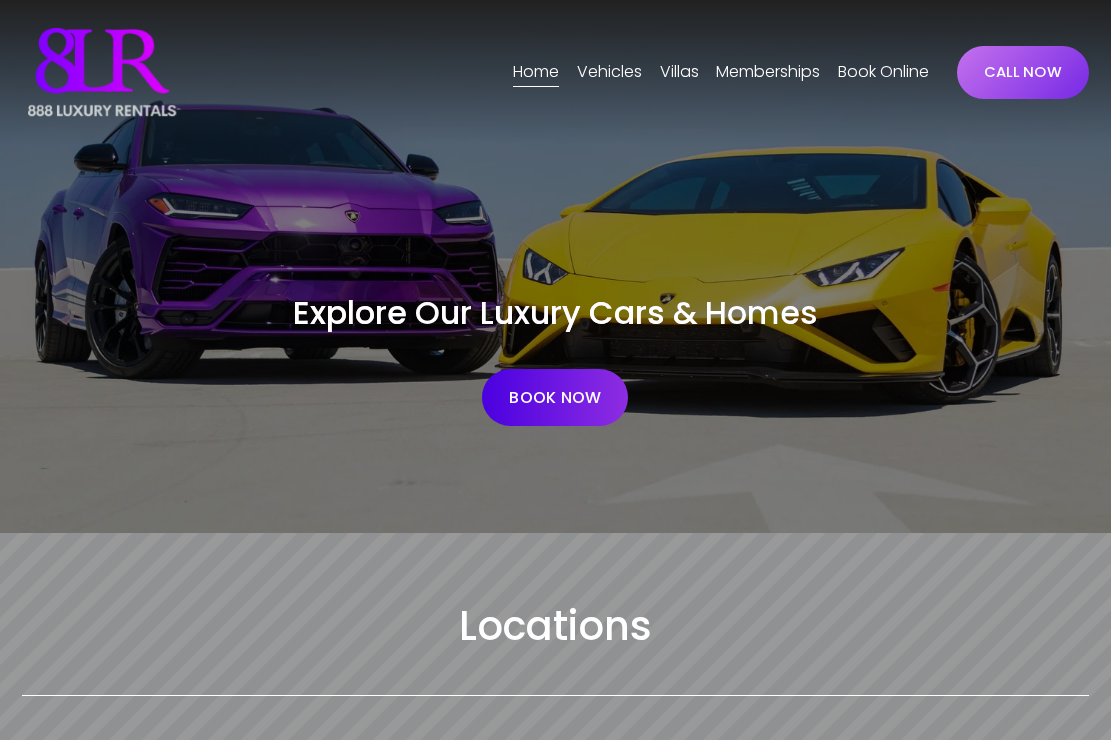 click on "[CITY]" at bounding box center [0, 0] 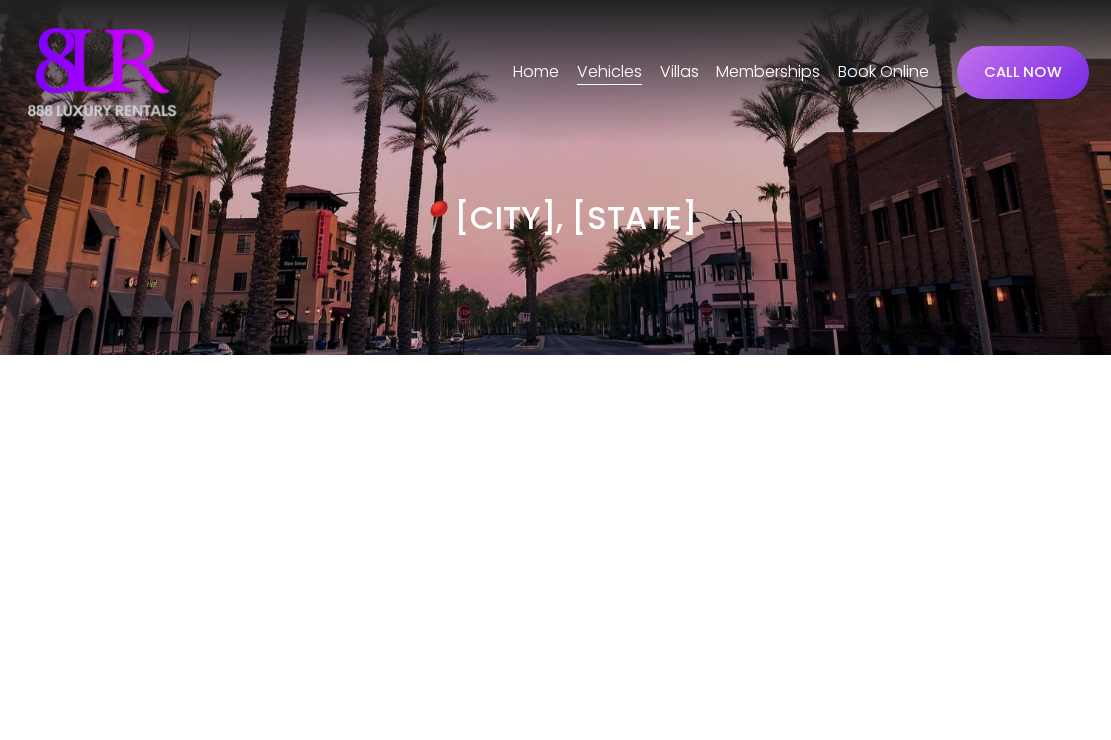 scroll, scrollTop: 0, scrollLeft: 0, axis: both 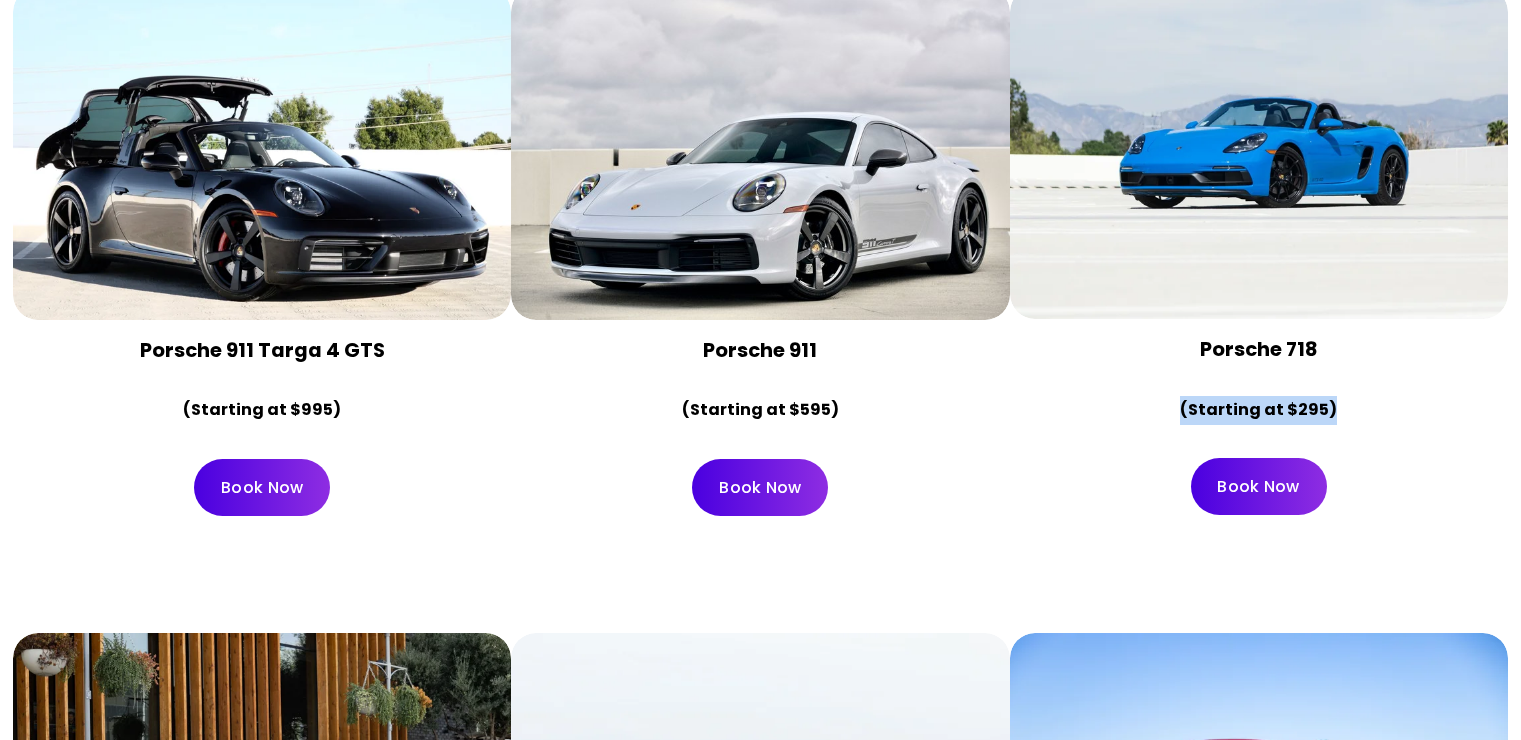 drag, startPoint x: 1336, startPoint y: 400, endPoint x: 1170, endPoint y: 397, distance: 166.0271 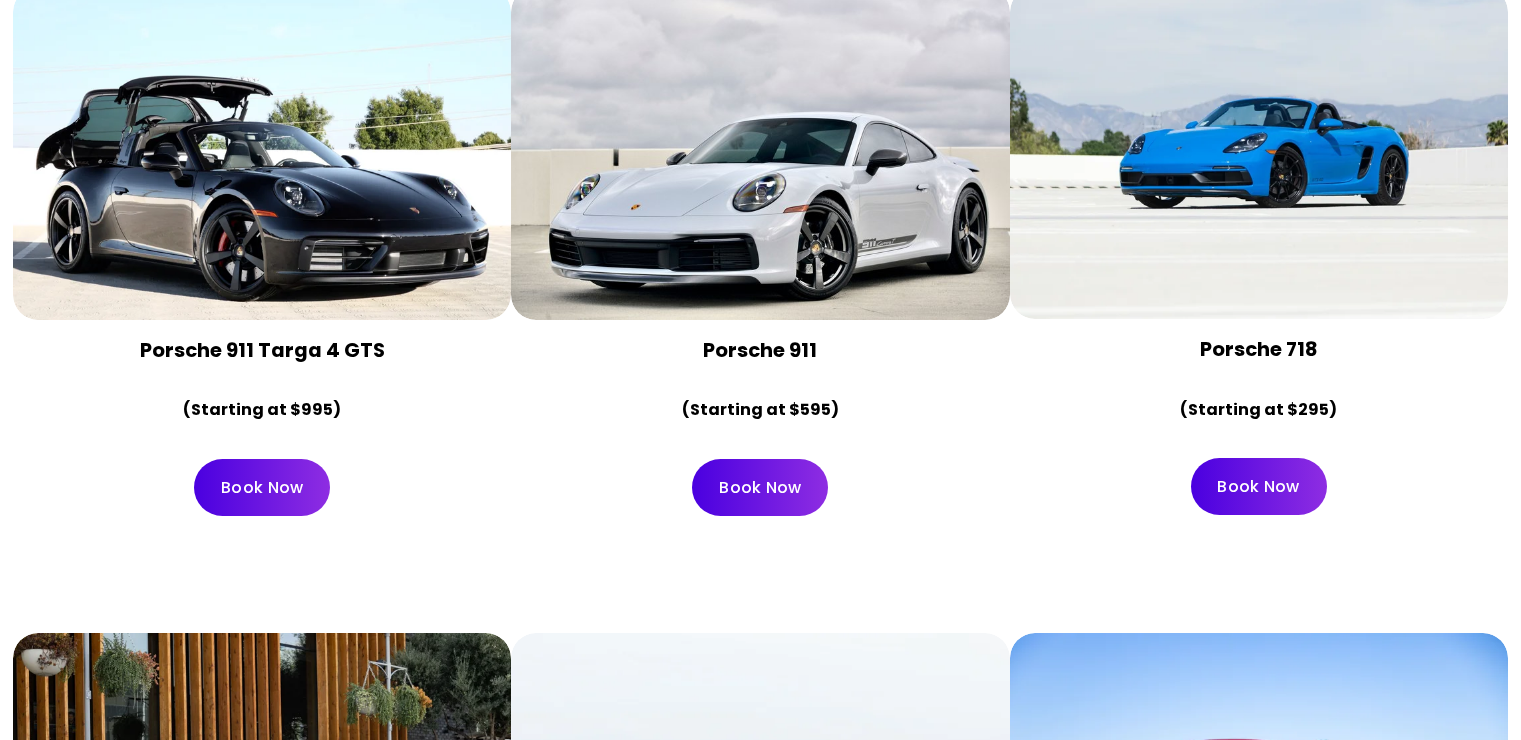 click on "Porsche 718 (Starting at $295)" at bounding box center (1259, 380) 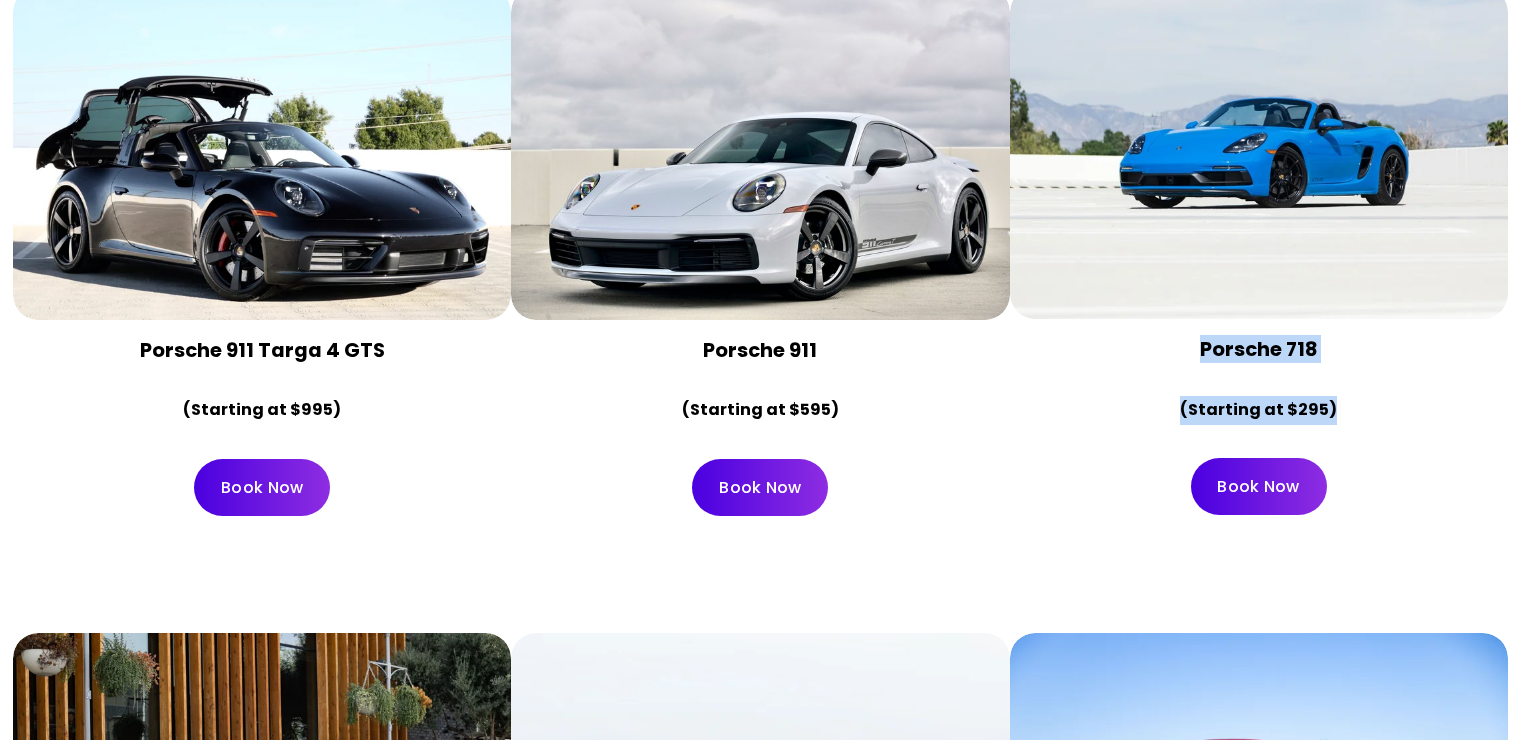 drag, startPoint x: 1358, startPoint y: 394, endPoint x: 1193, endPoint y: 329, distance: 177.34148 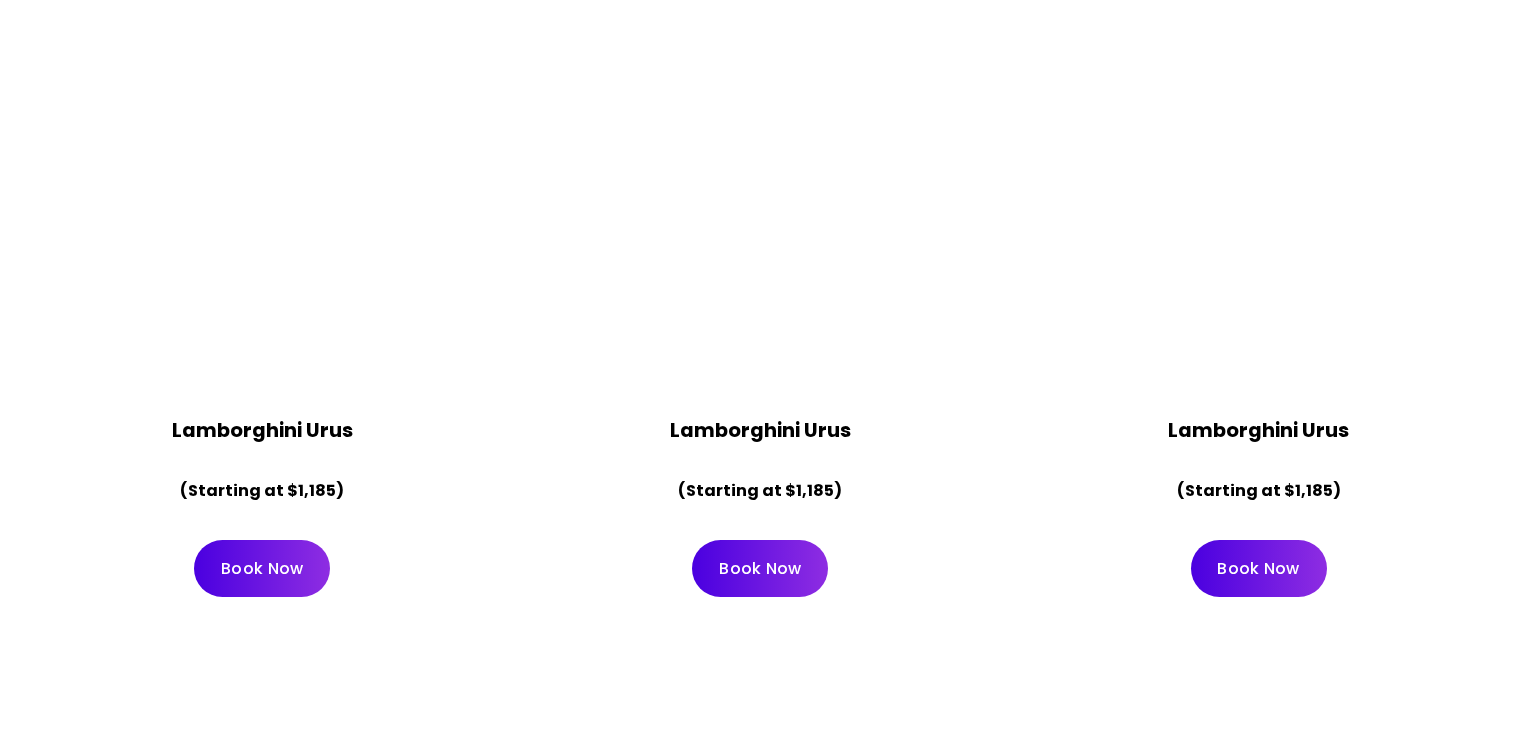 scroll, scrollTop: 930, scrollLeft: 0, axis: vertical 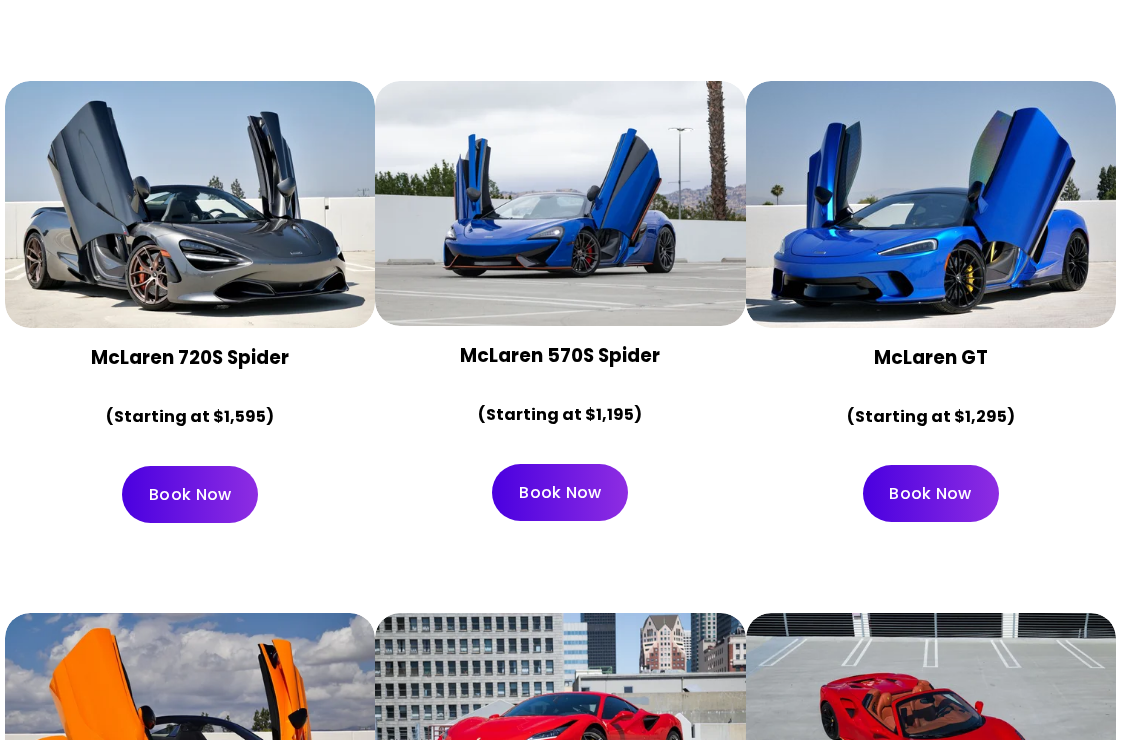 click on "Book Now" at bounding box center [190, 494] 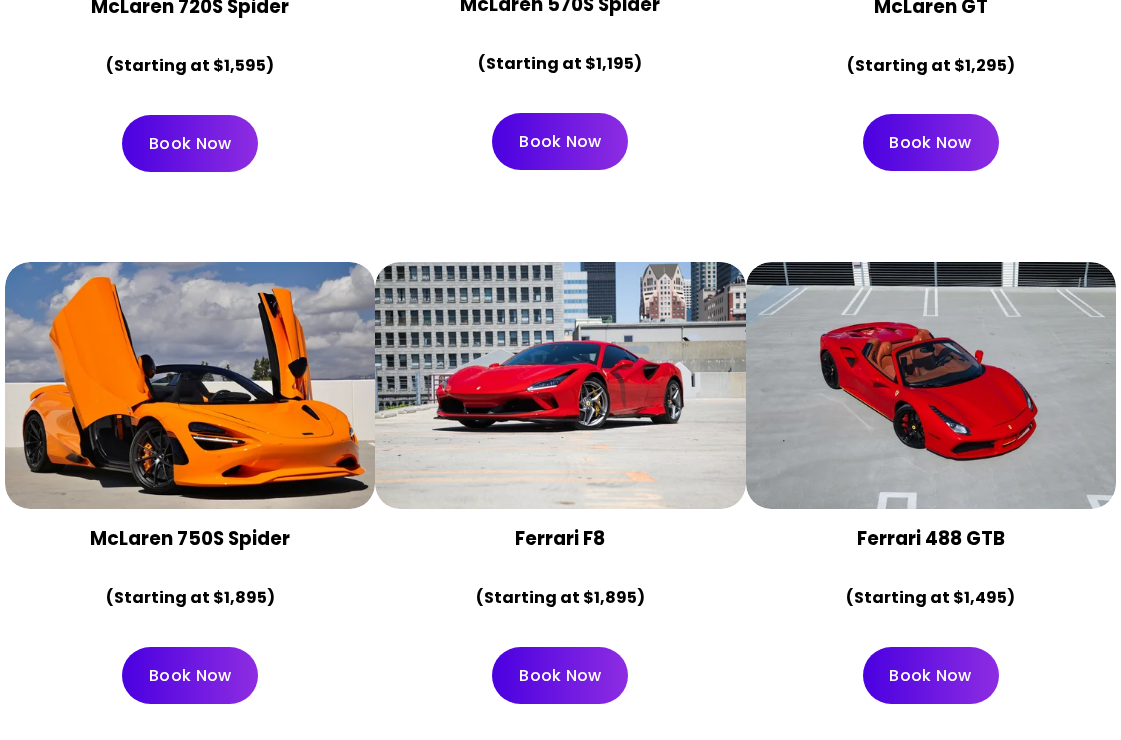 scroll, scrollTop: 2353, scrollLeft: 0, axis: vertical 